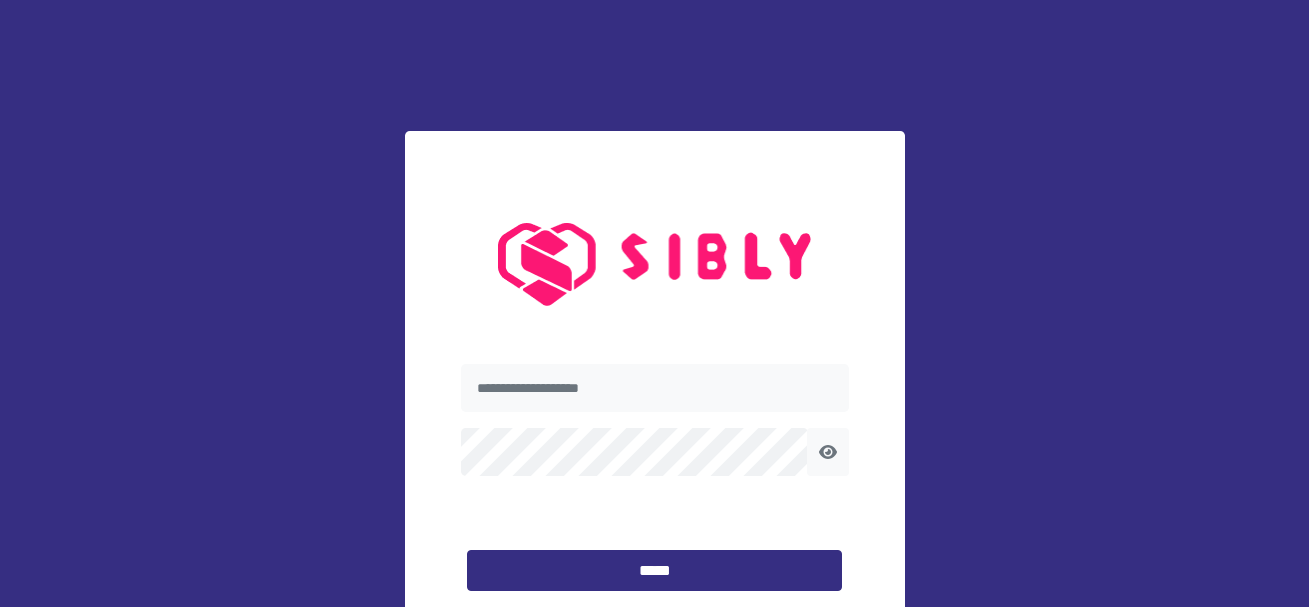 scroll, scrollTop: 0, scrollLeft: 0, axis: both 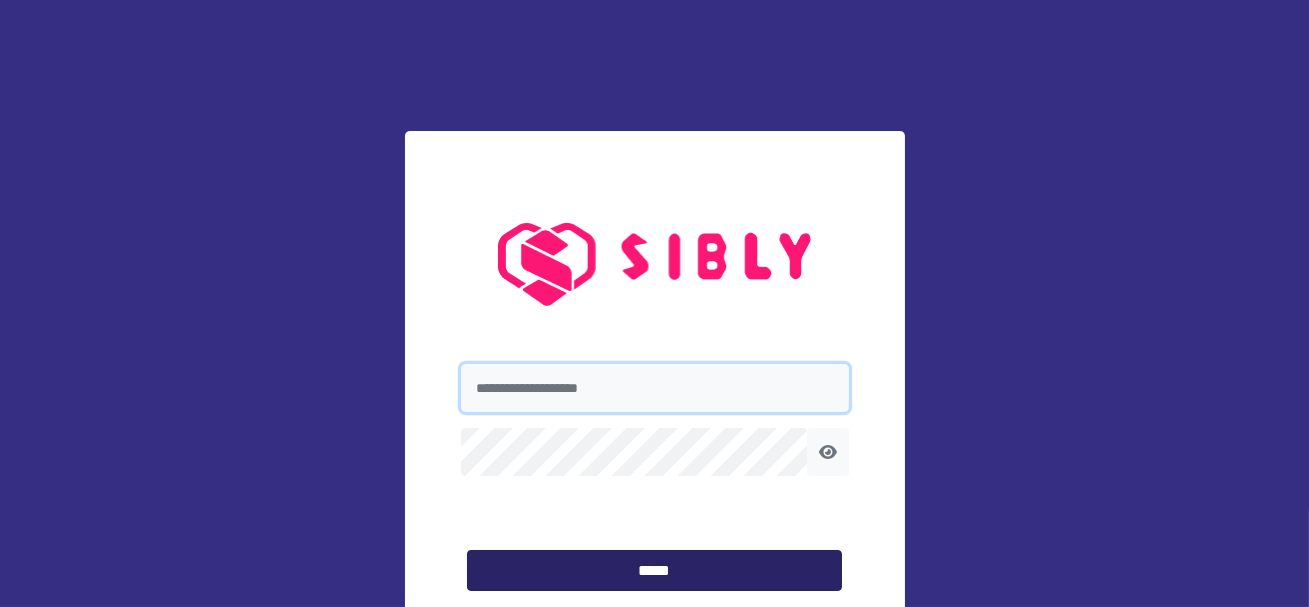 type on "**********" 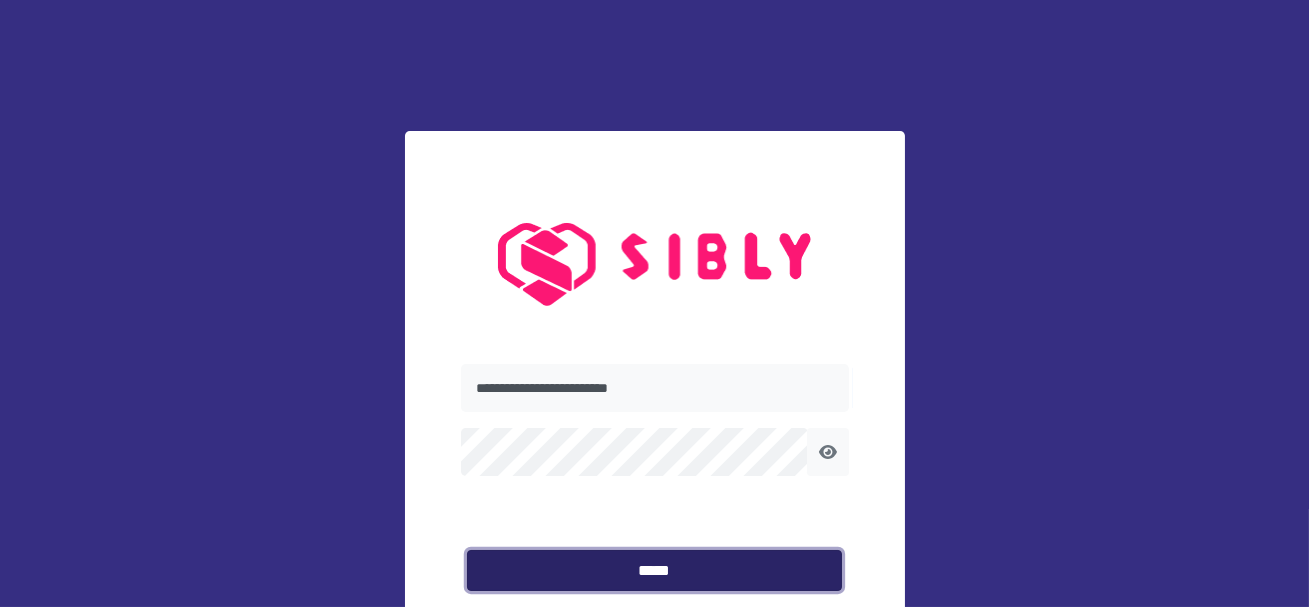 click on "*****" at bounding box center (654, 571) 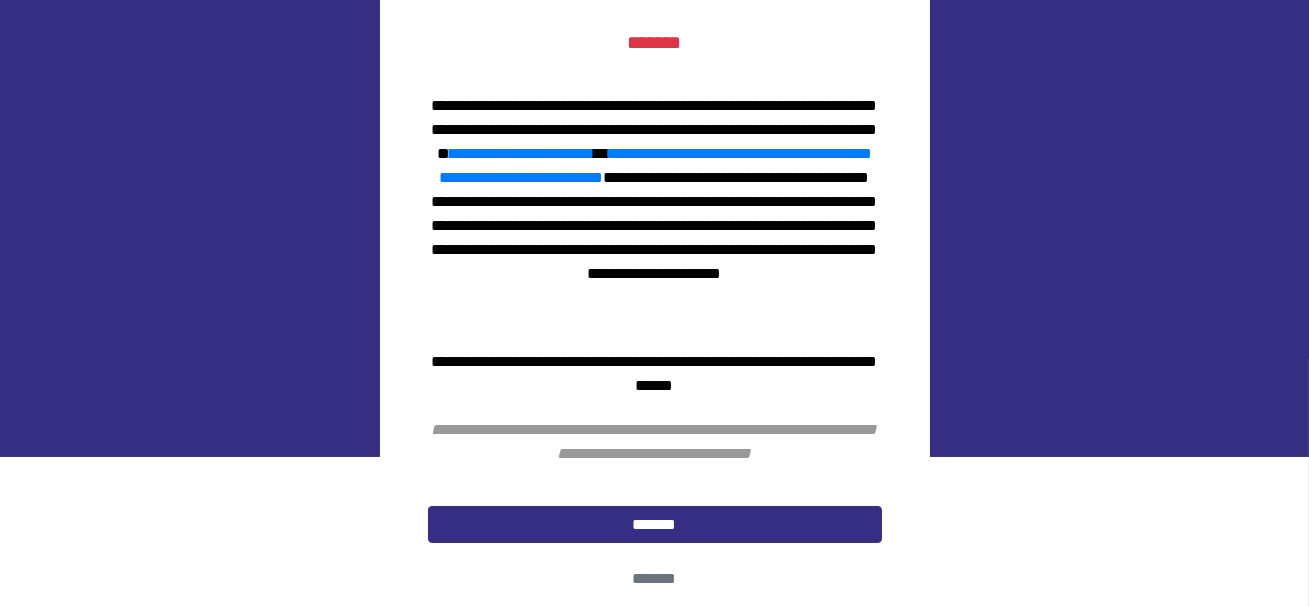 scroll, scrollTop: 155, scrollLeft: 0, axis: vertical 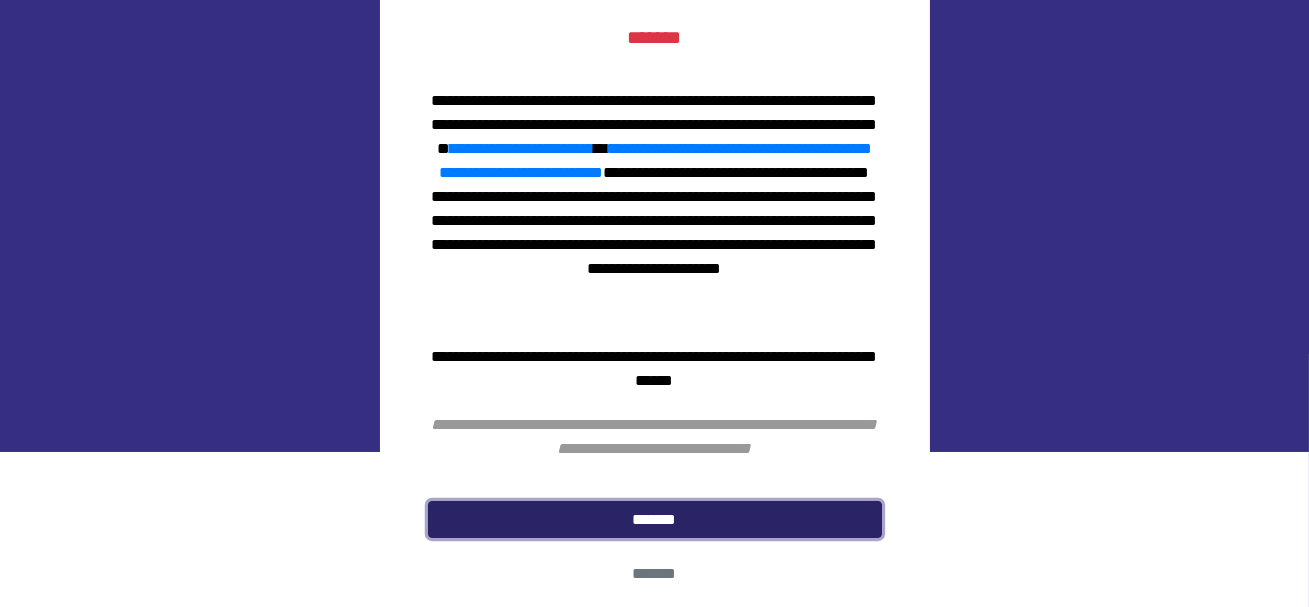 click on "*******" at bounding box center (655, 520) 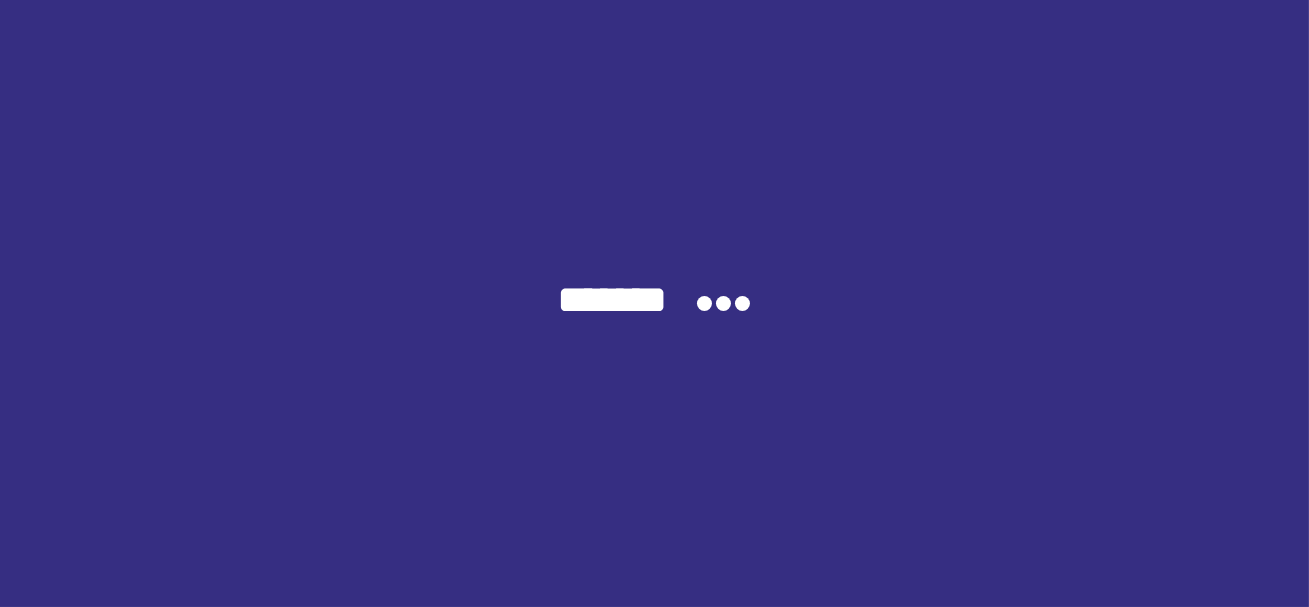 scroll, scrollTop: 0, scrollLeft: 0, axis: both 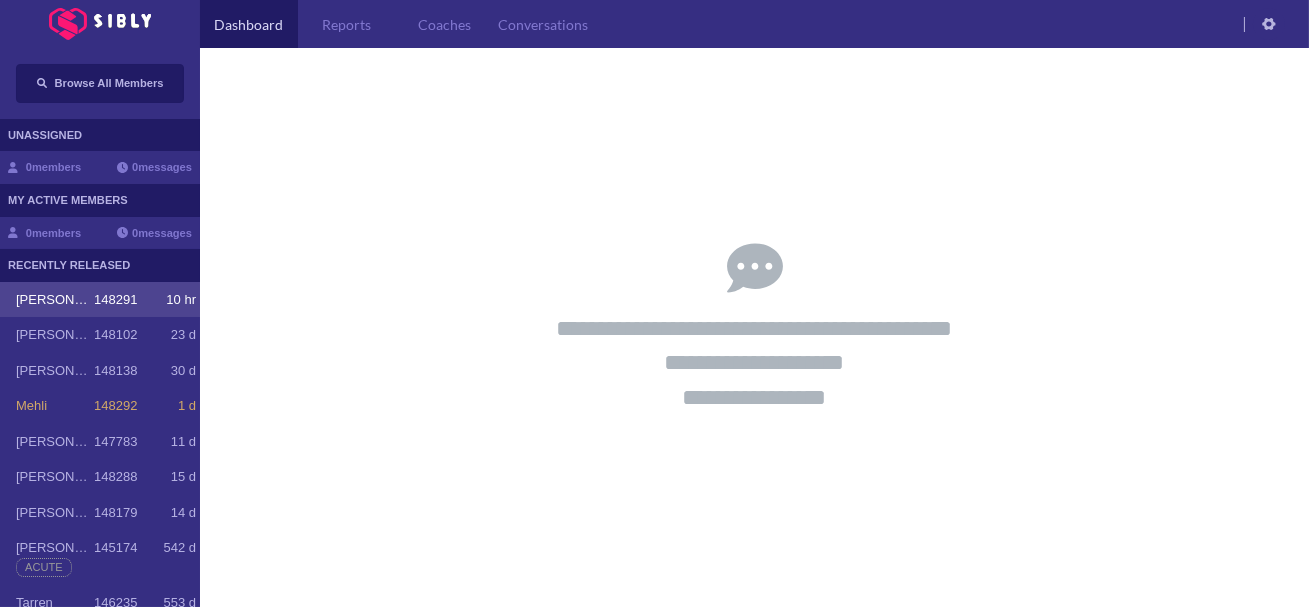 click on "10 hr" 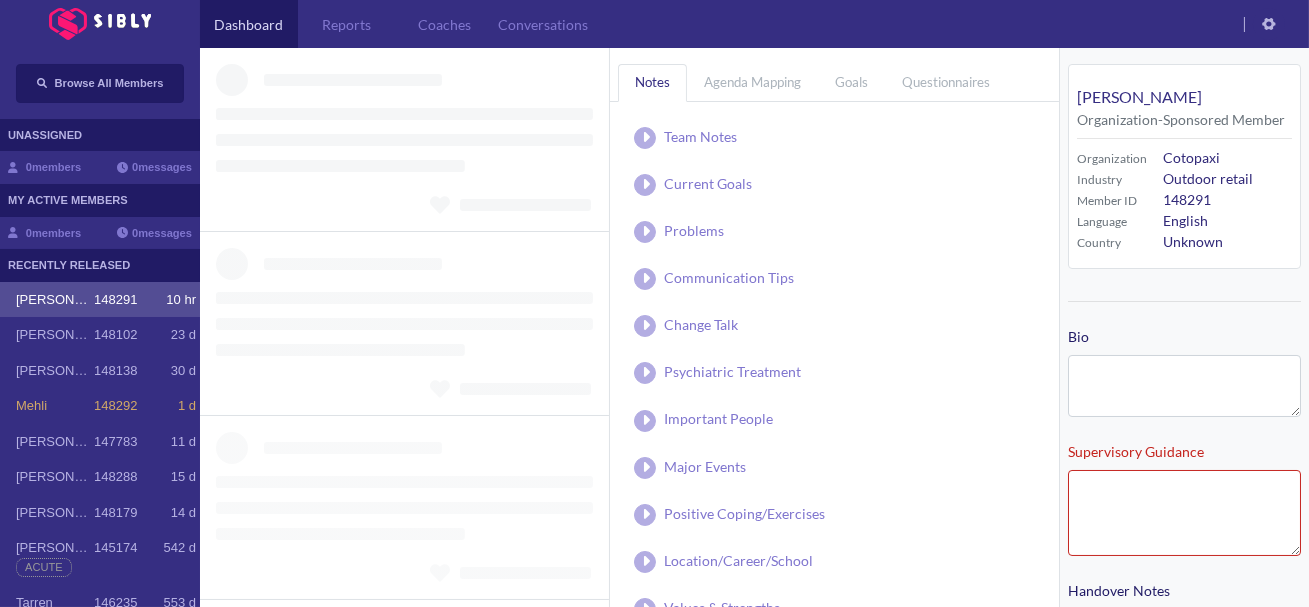 type on "**********" 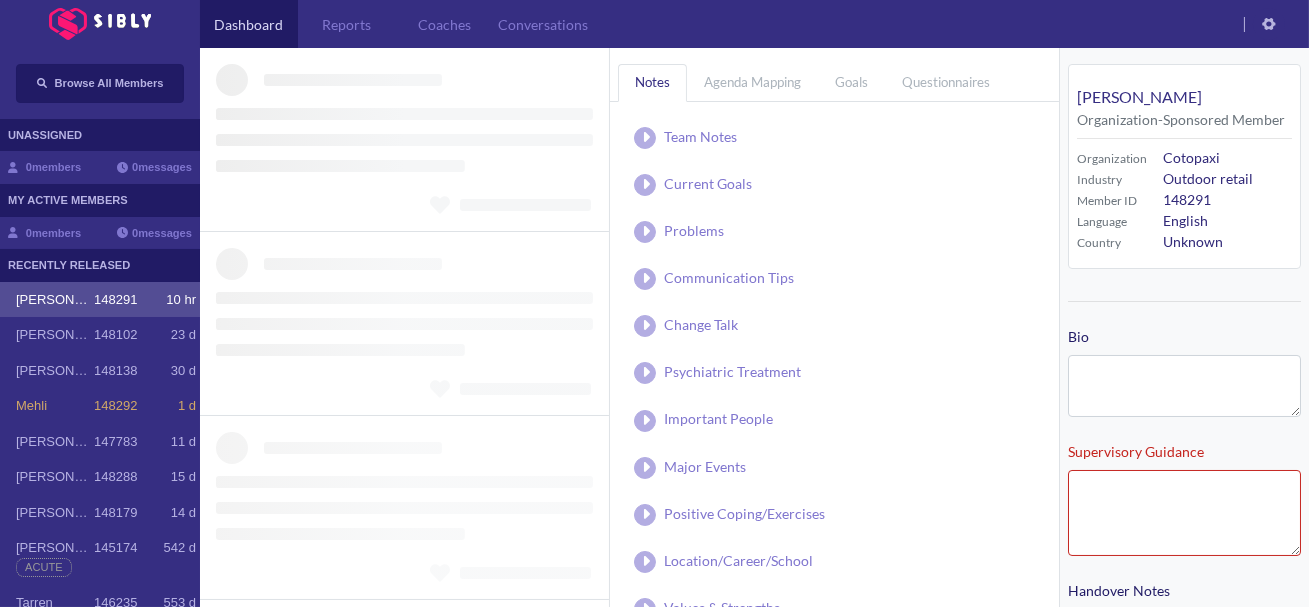 type on "**********" 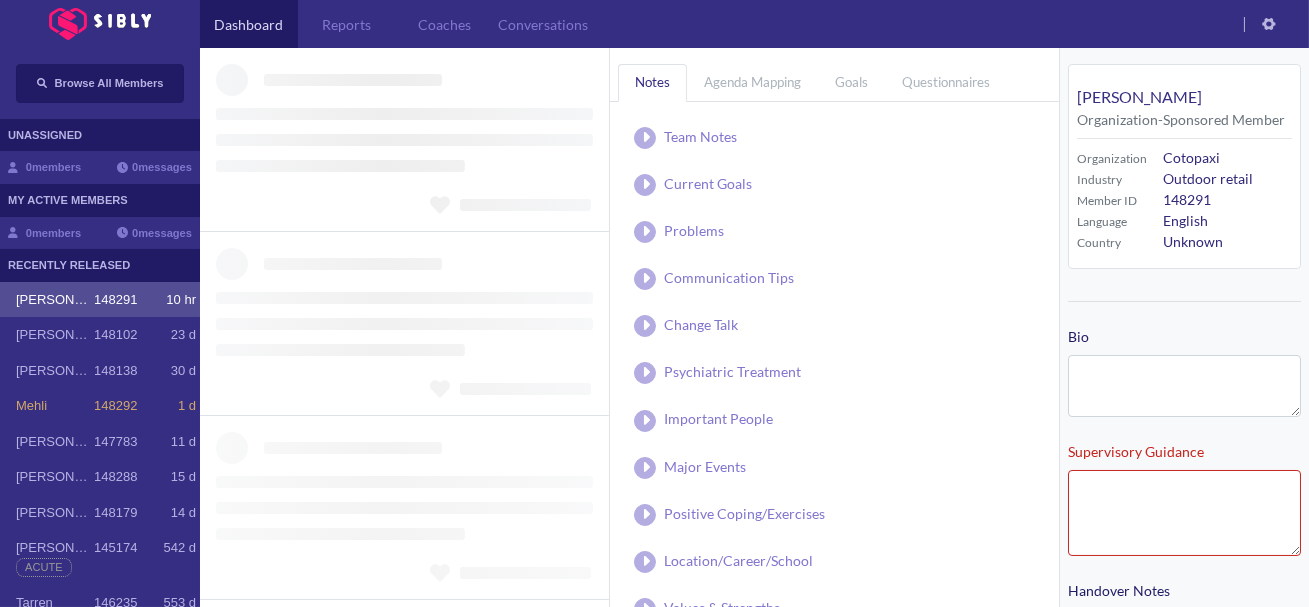 type on "**********" 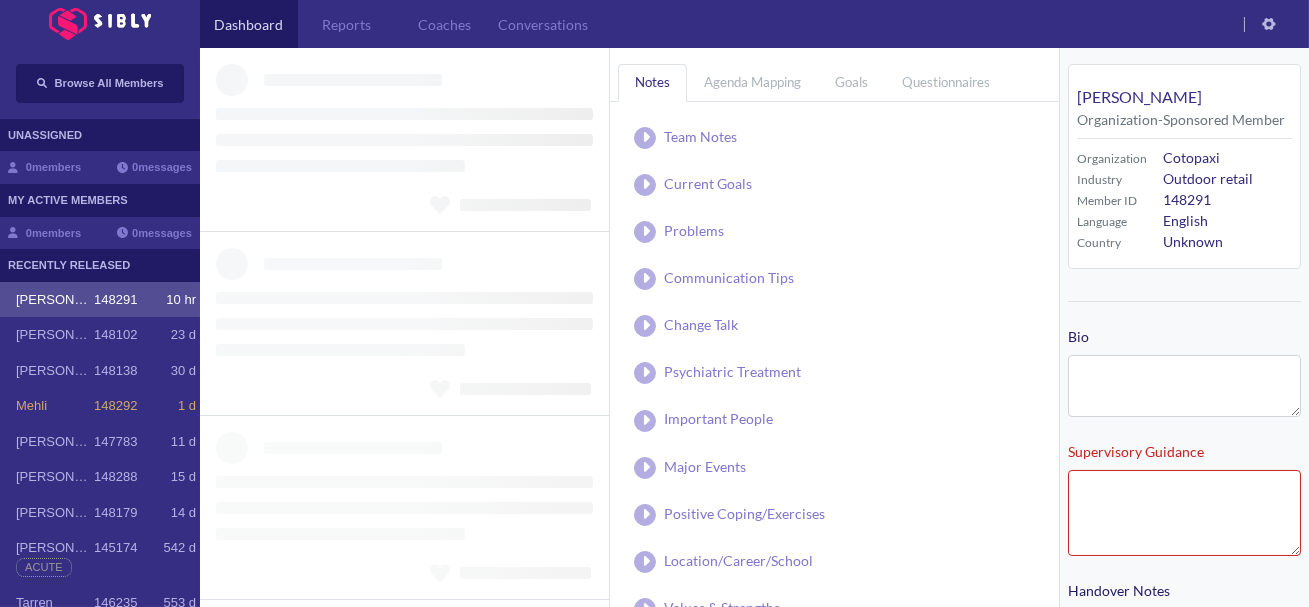 type on "**********" 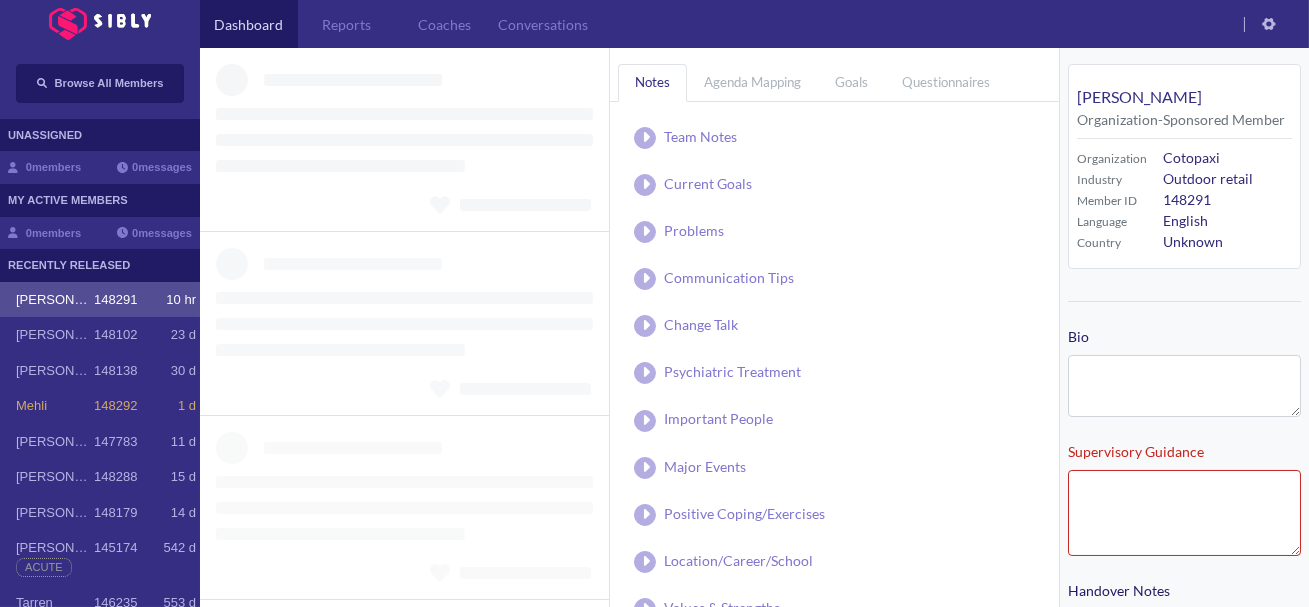 type on "**********" 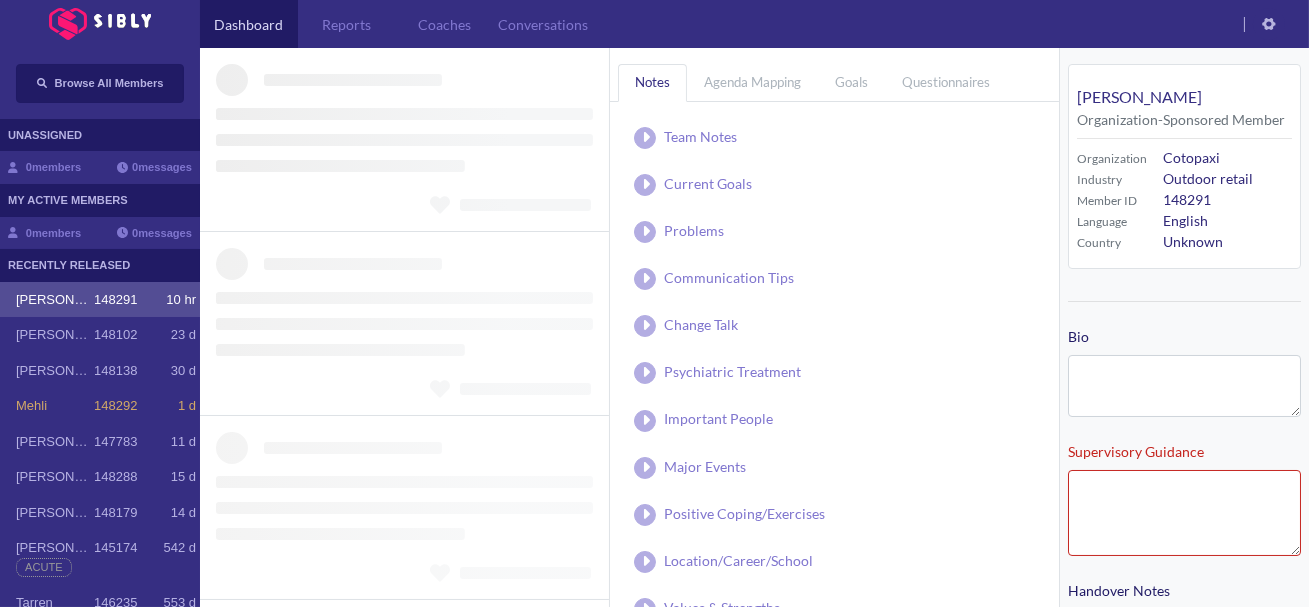 type on "**********" 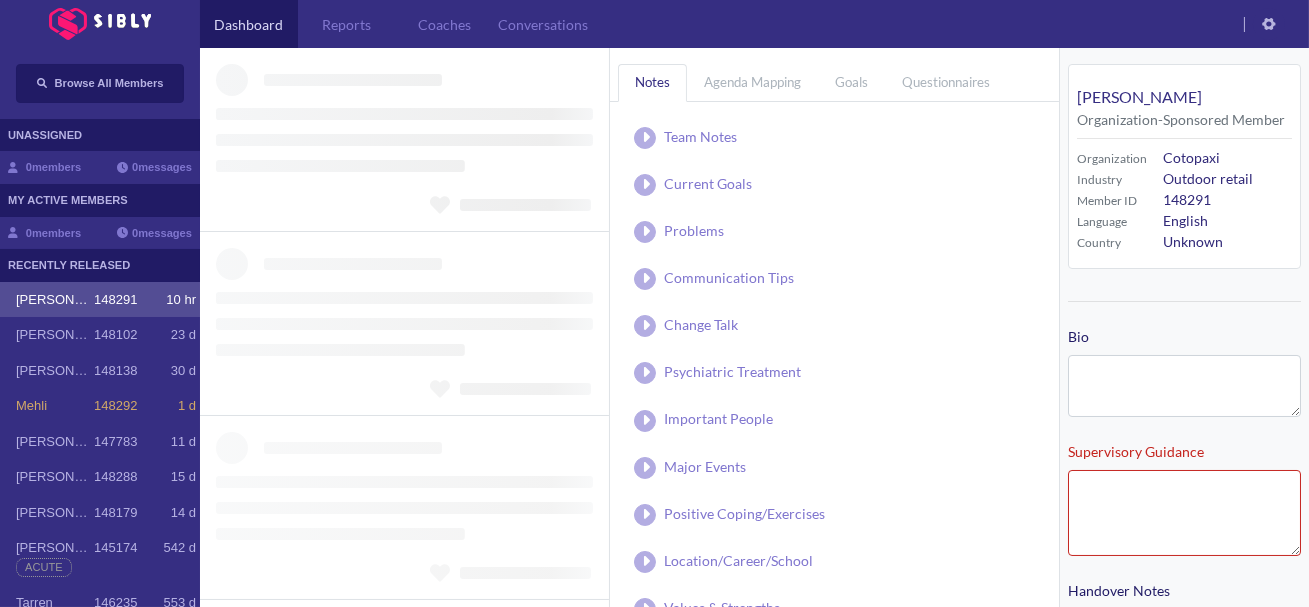type on "**********" 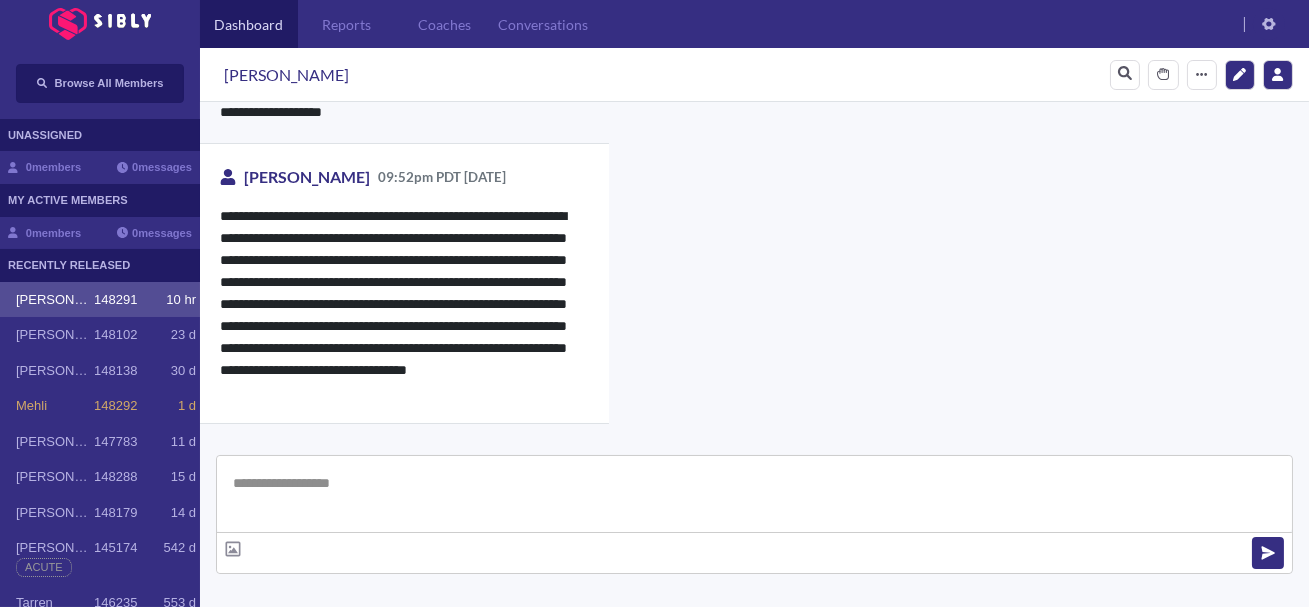 scroll, scrollTop: 5217, scrollLeft: 0, axis: vertical 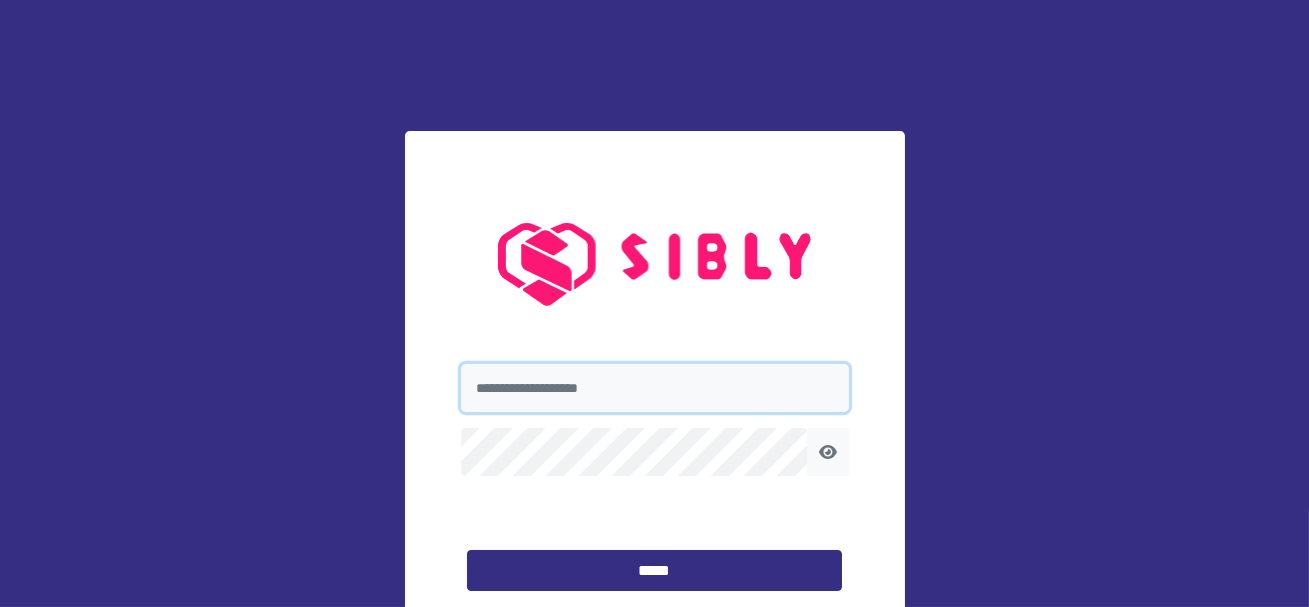 type on "**********" 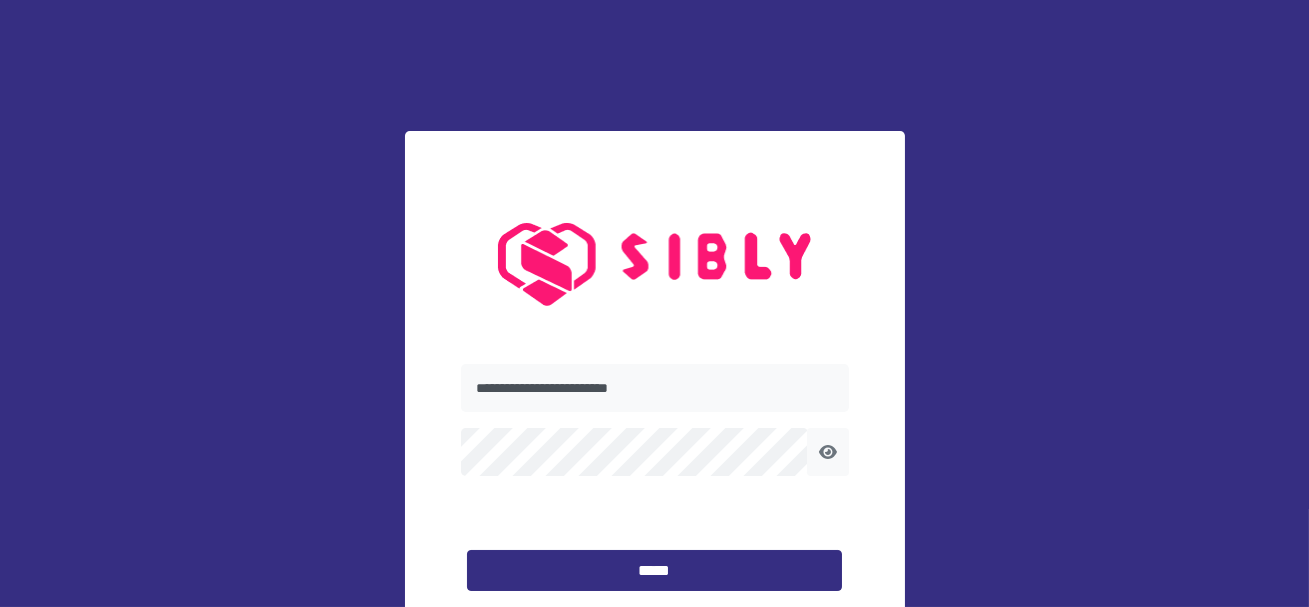 click on "**********" at bounding box center [655, 601] 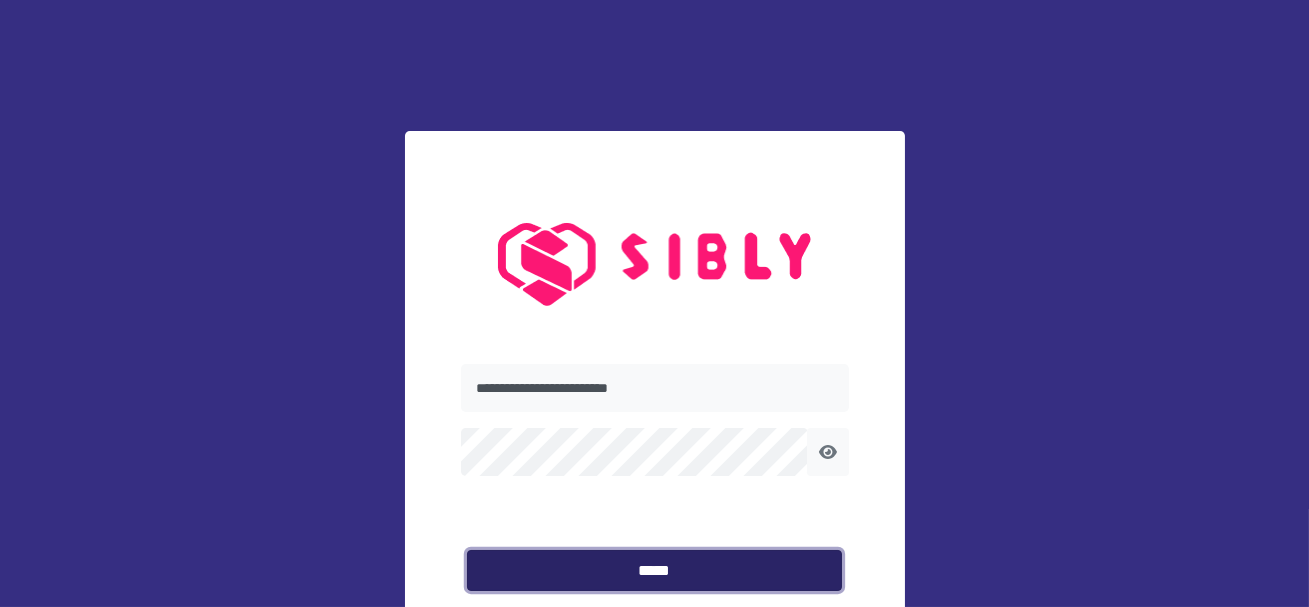 click on "*****" at bounding box center (654, 571) 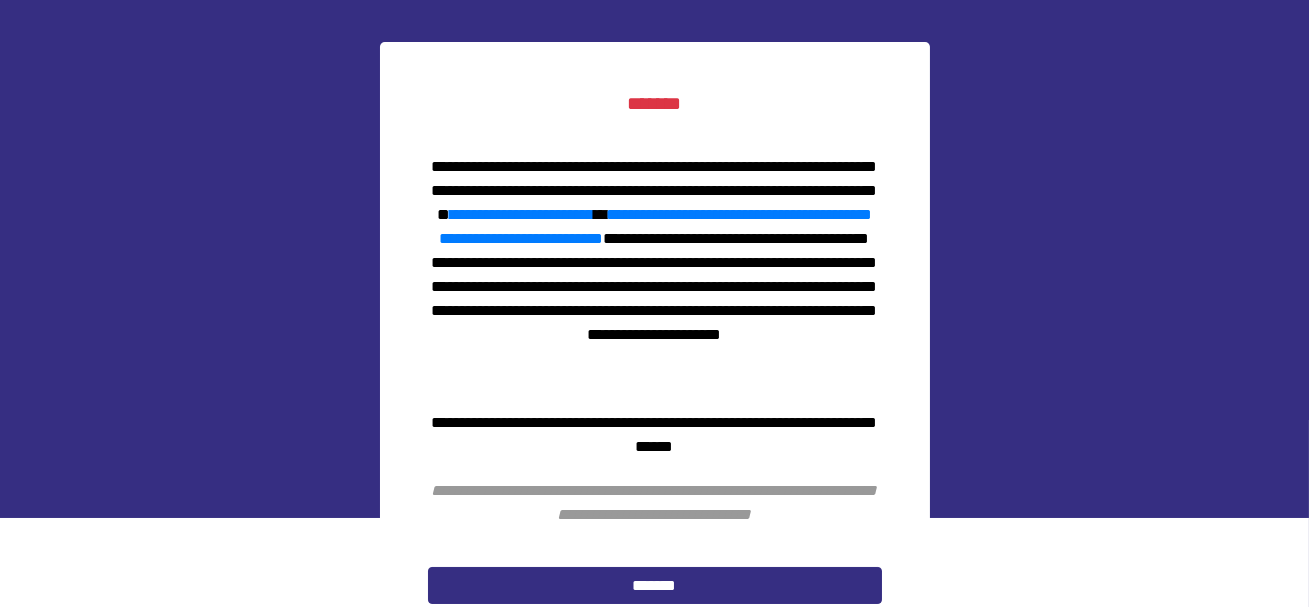 scroll, scrollTop: 99, scrollLeft: 0, axis: vertical 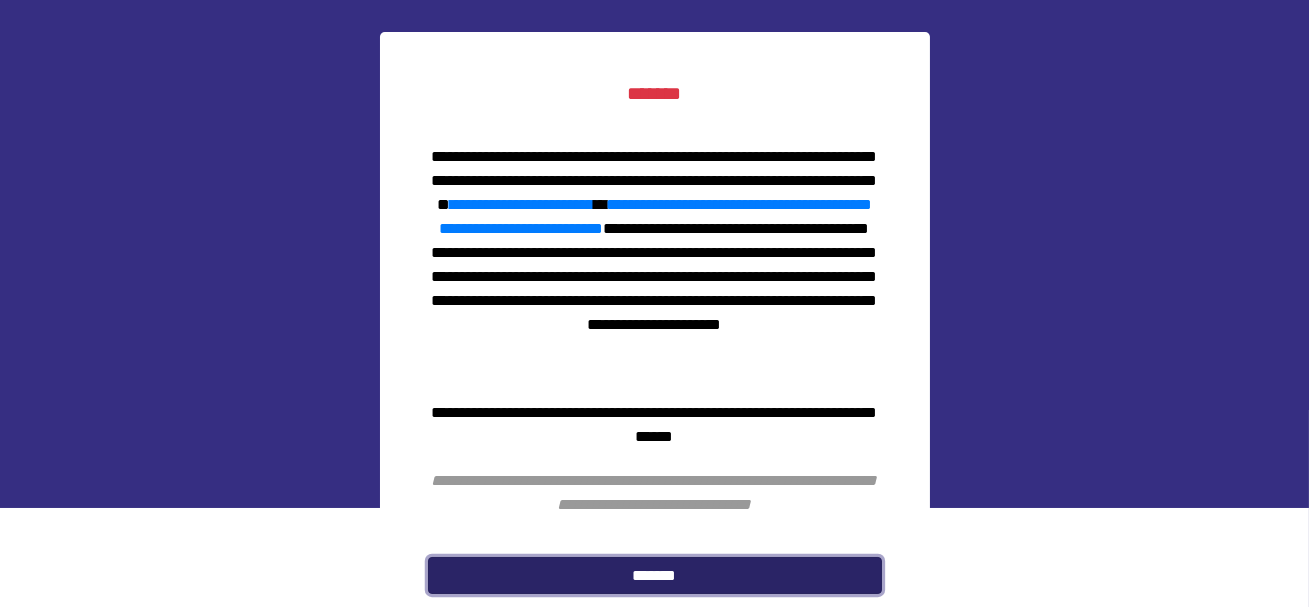 click on "*******" at bounding box center (655, 576) 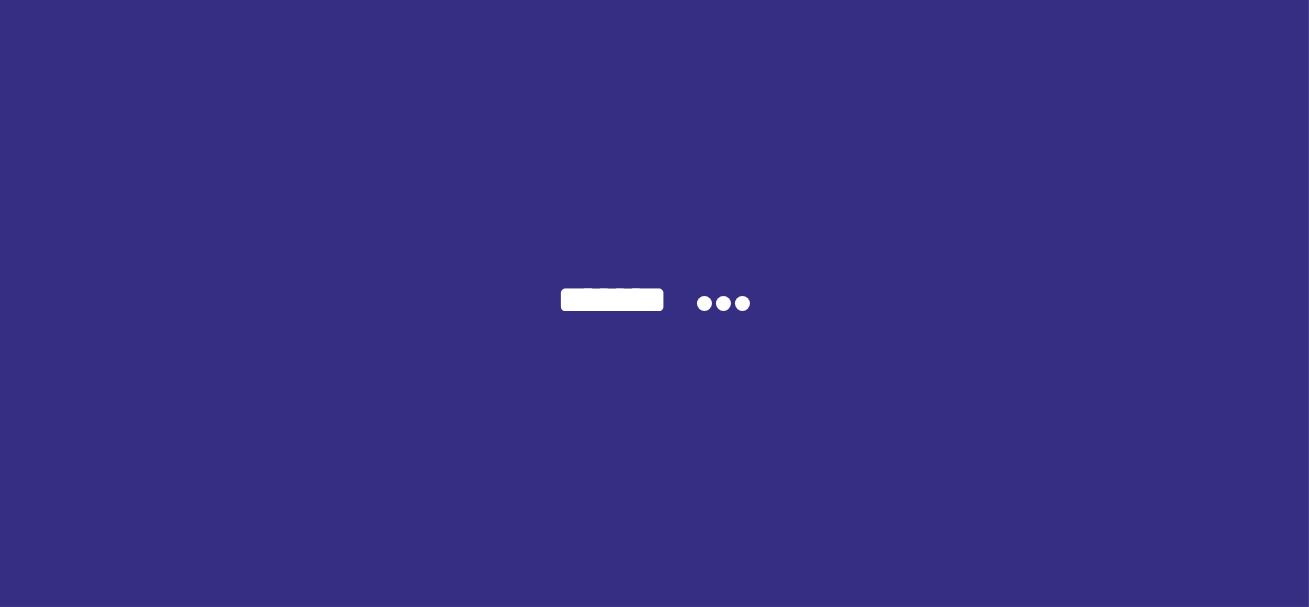 scroll, scrollTop: 0, scrollLeft: 0, axis: both 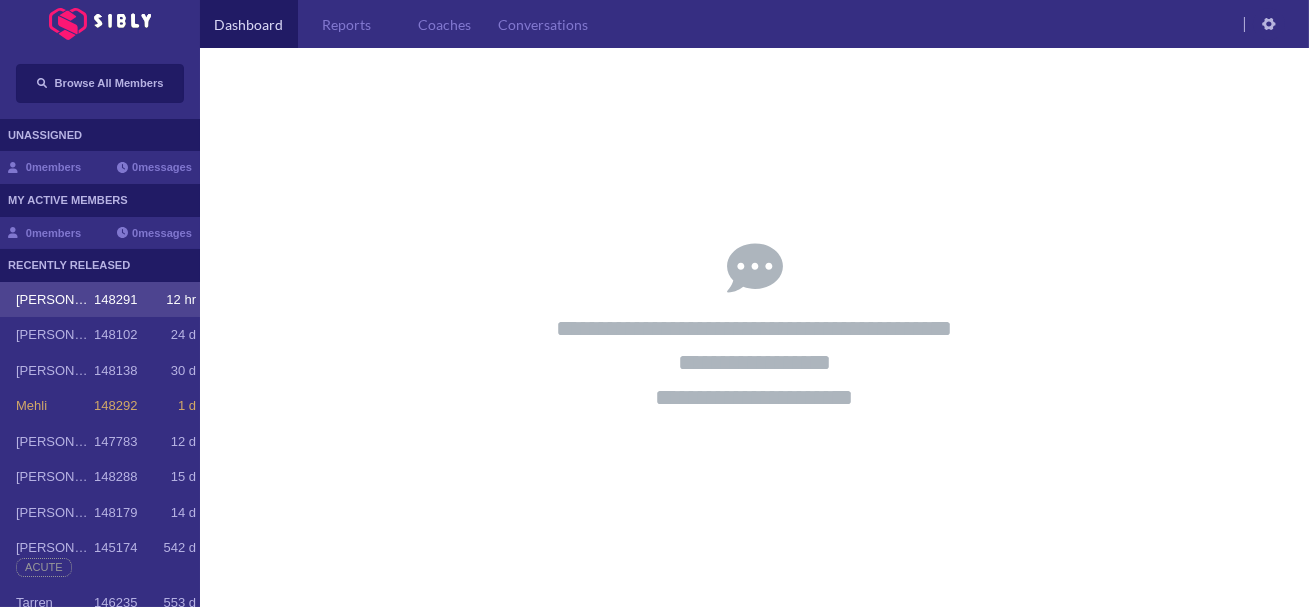 click on "148291" at bounding box center [115, 300] 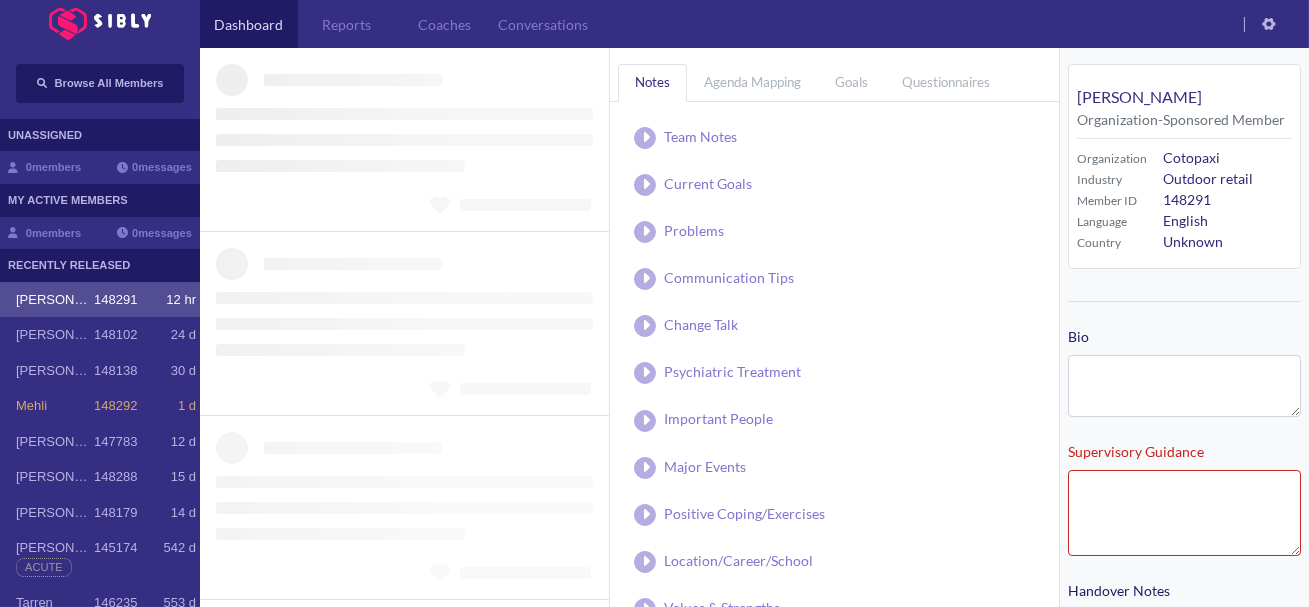 type on "**********" 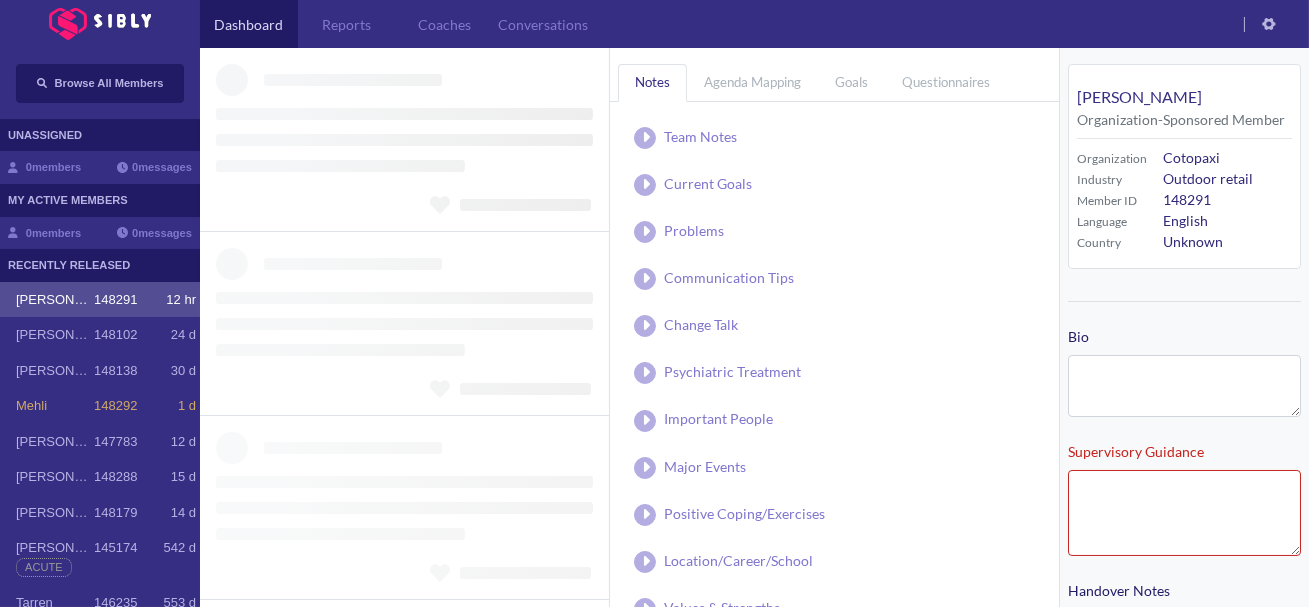 type on "**********" 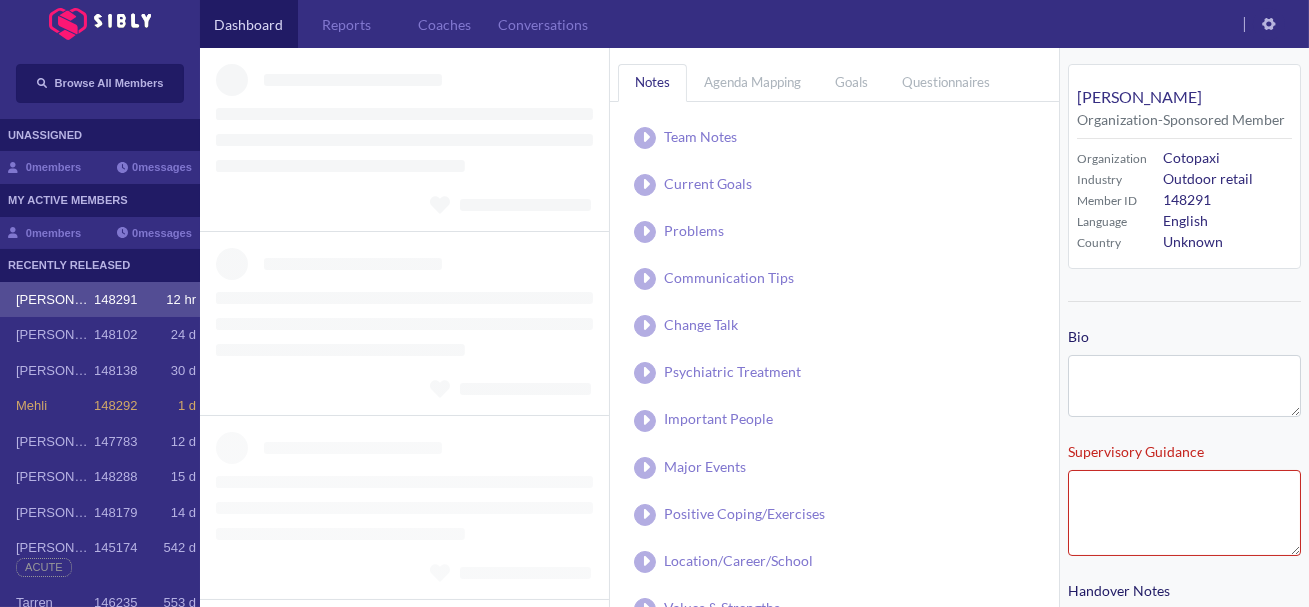 type on "**********" 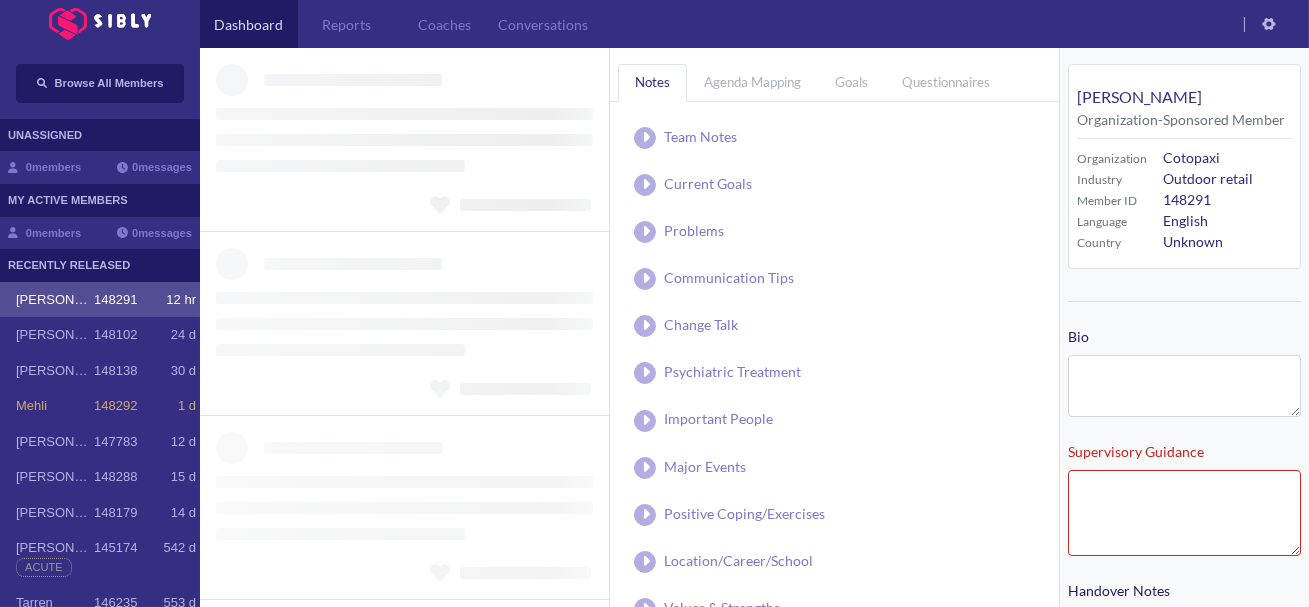 type on "**********" 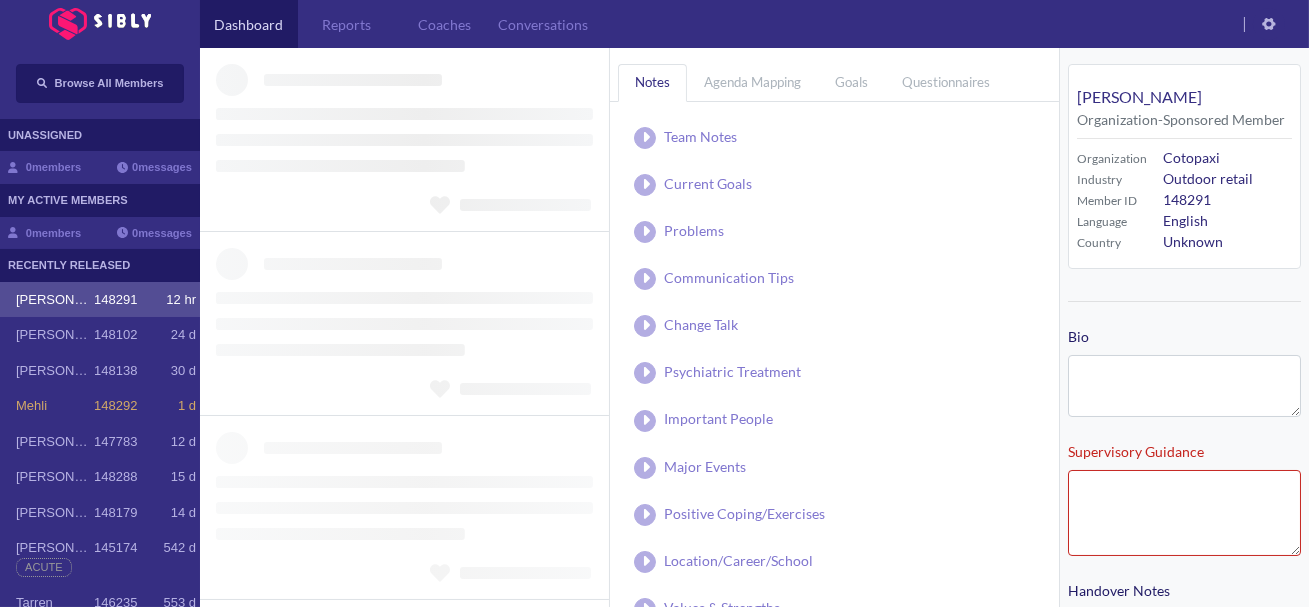 type on "**********" 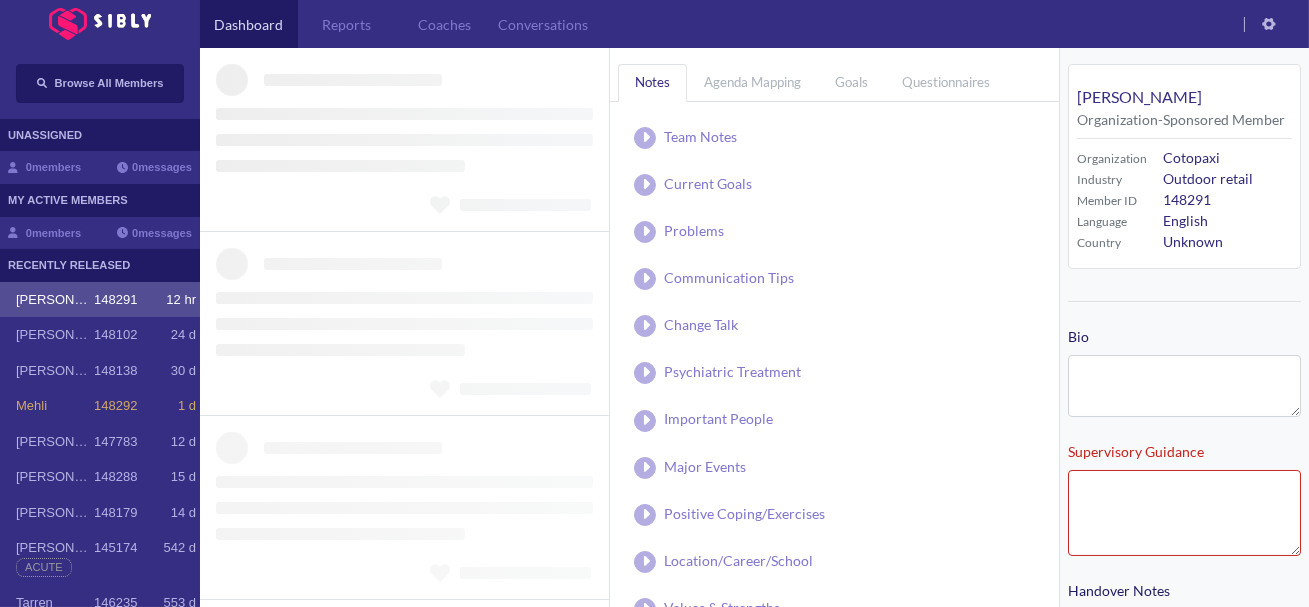 type on "**********" 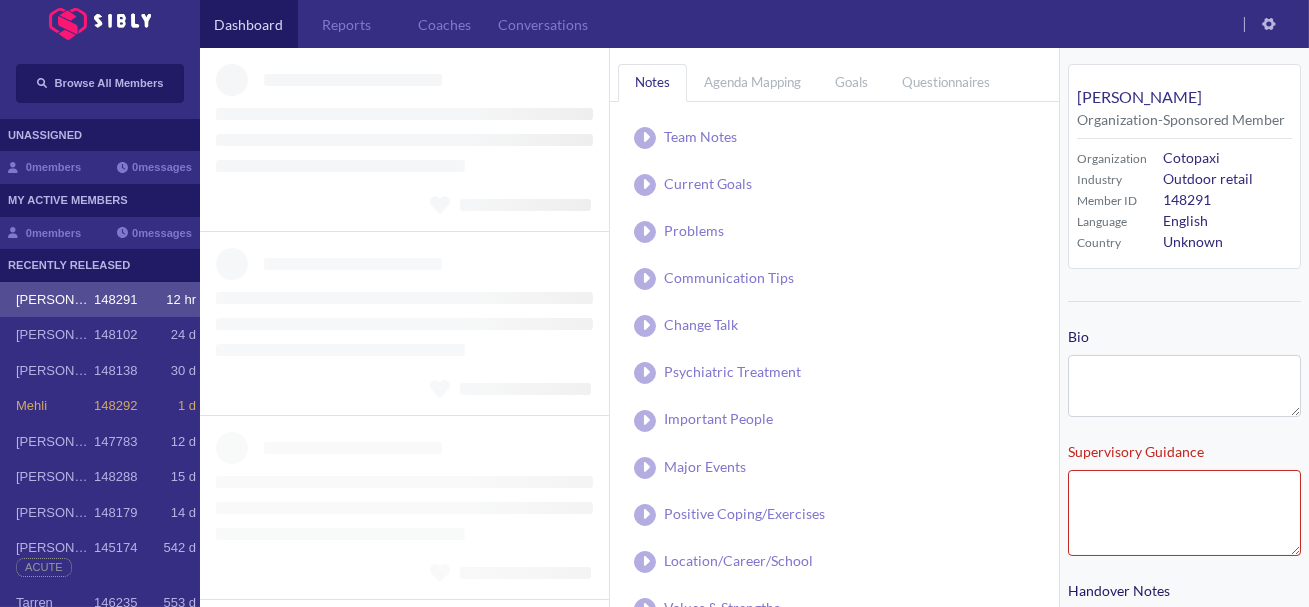 type on "**********" 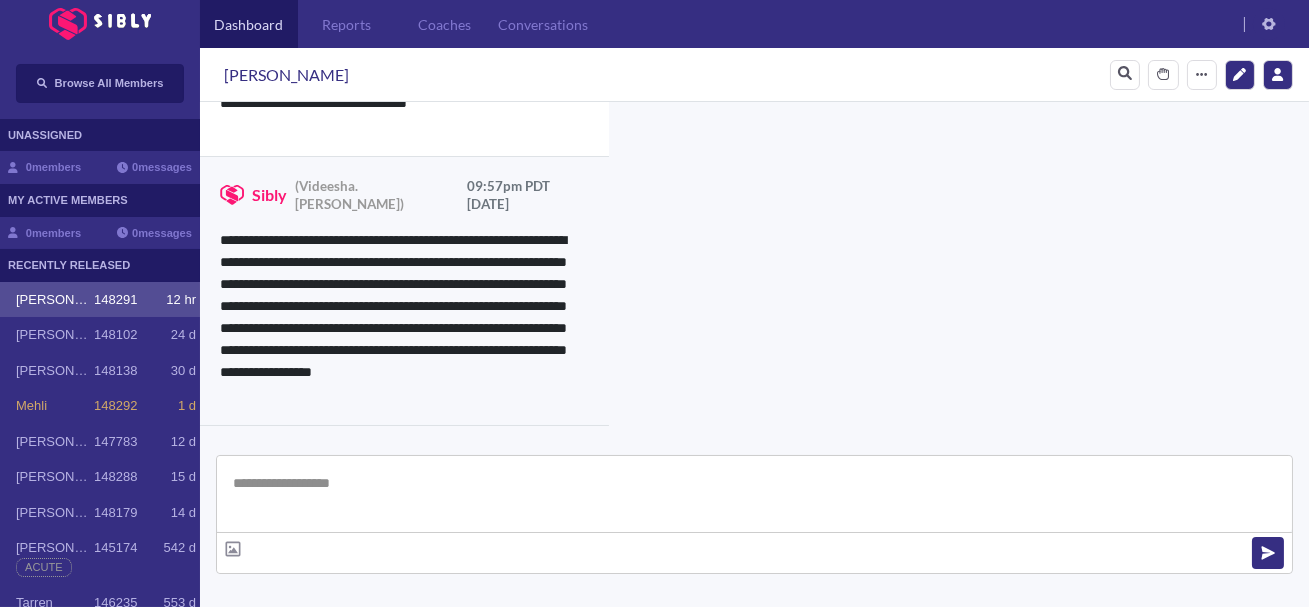 scroll, scrollTop: 5217, scrollLeft: 0, axis: vertical 